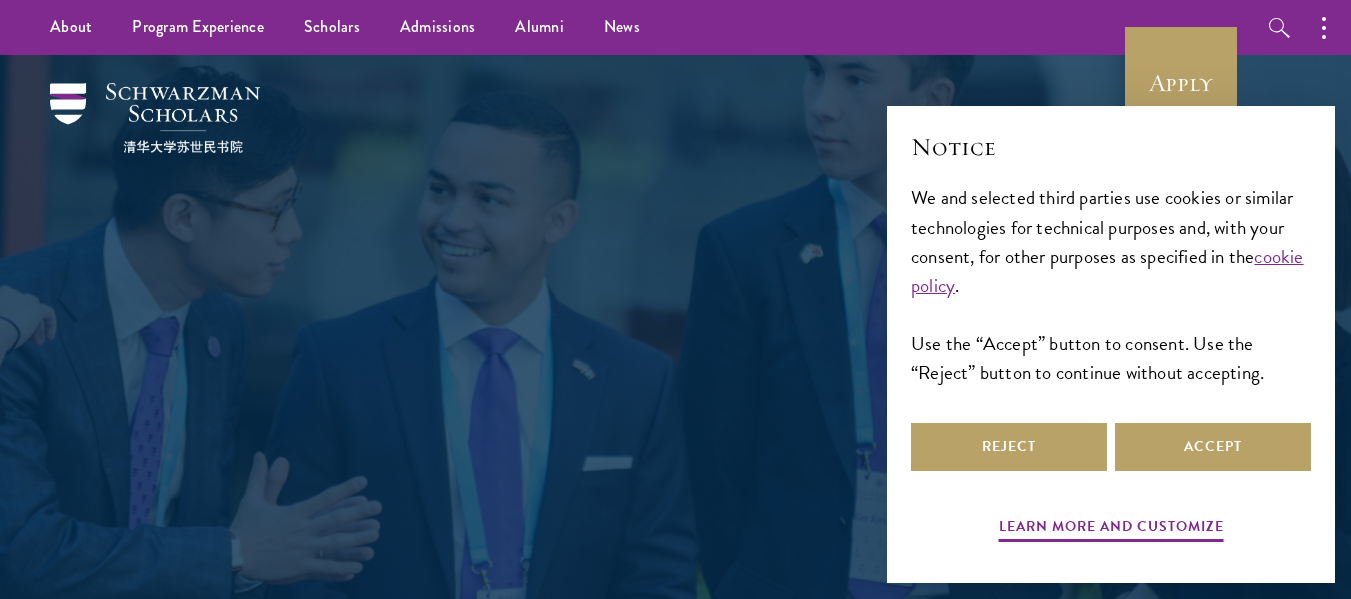 scroll, scrollTop: 0, scrollLeft: 0, axis: both 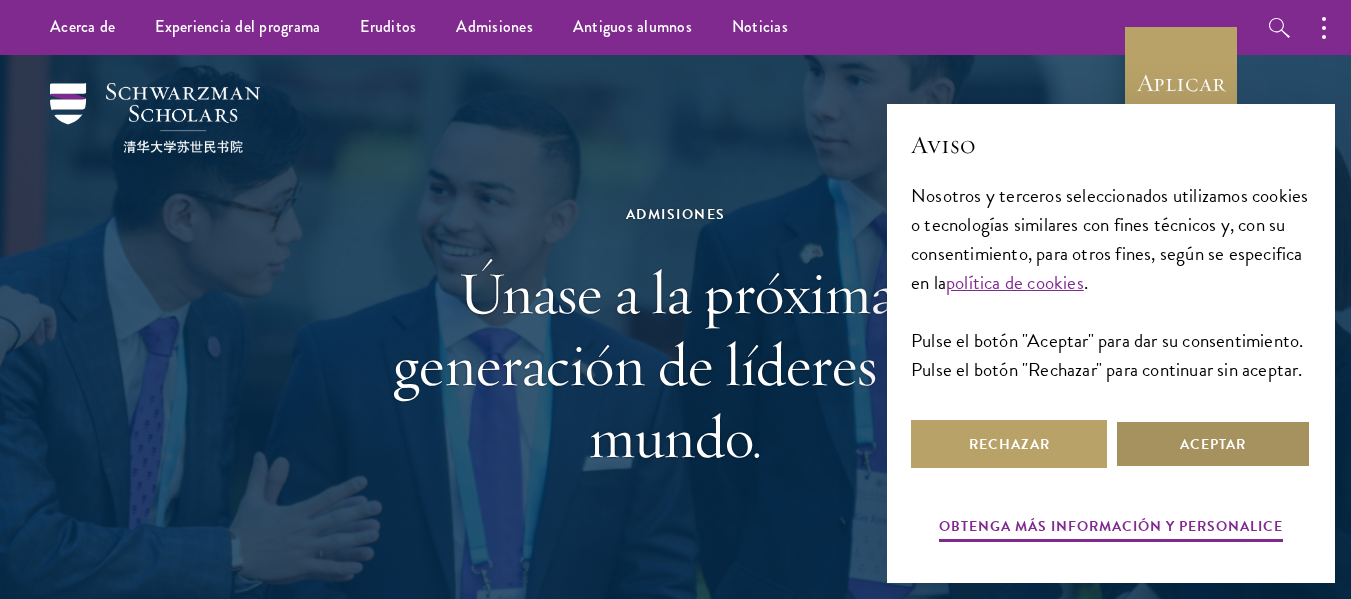 click on "Aceptar" at bounding box center [1213, 444] 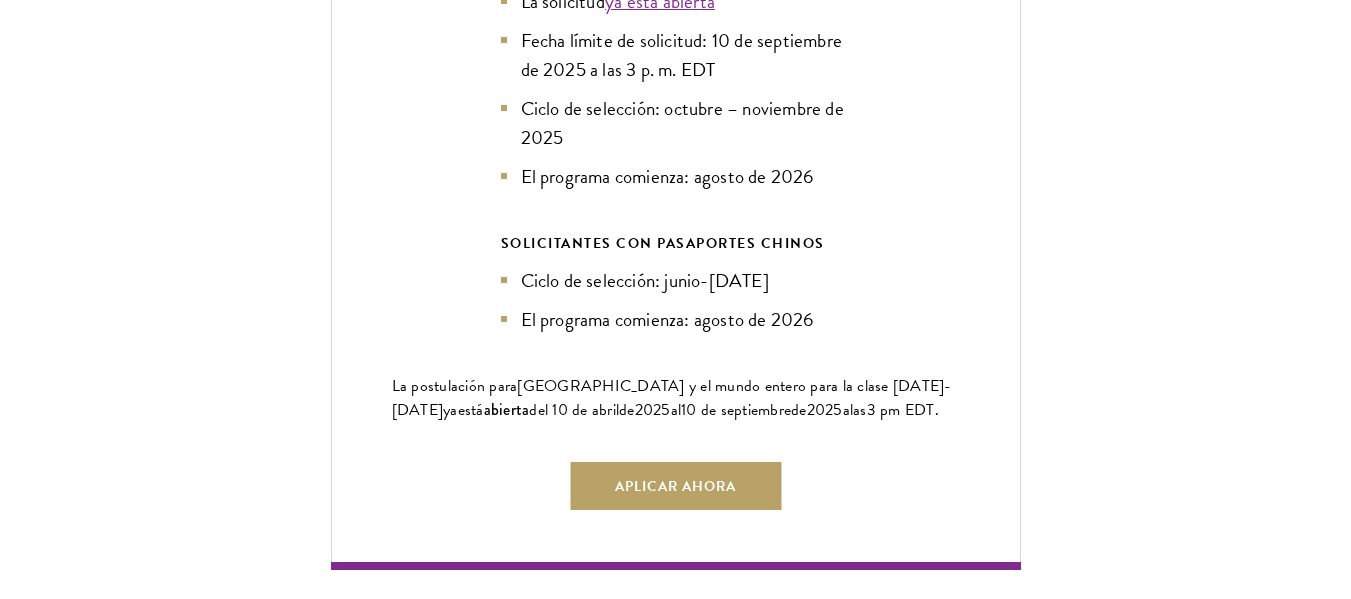 scroll, scrollTop: 4779, scrollLeft: 0, axis: vertical 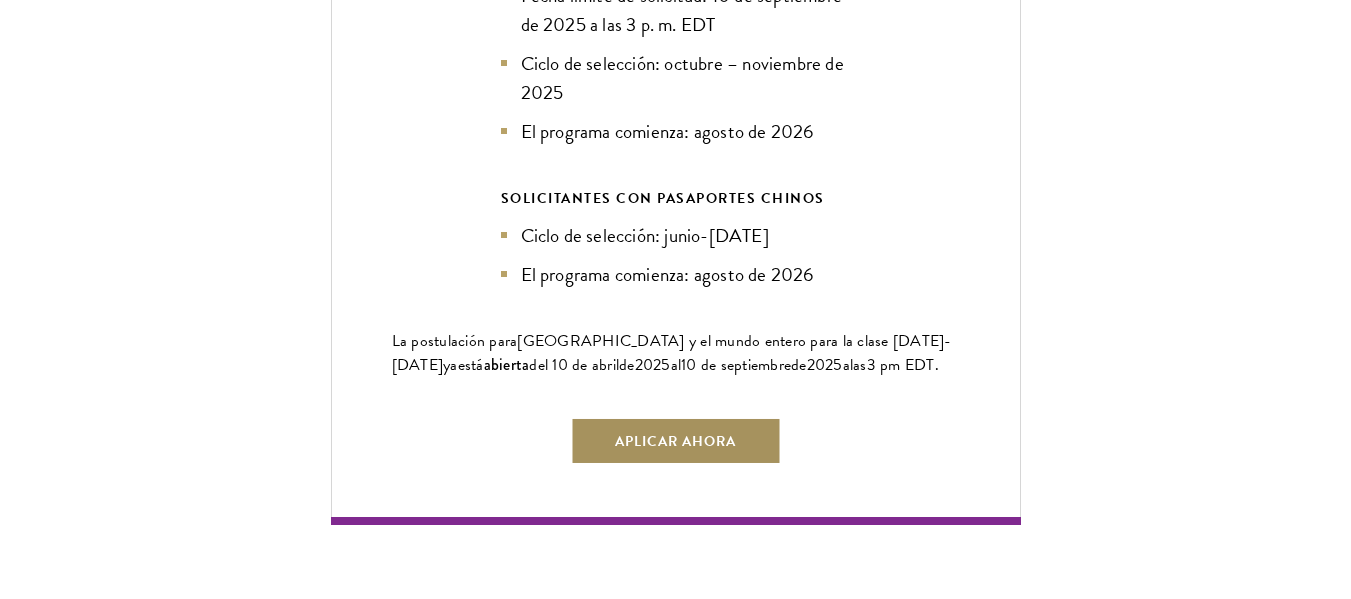click on "Aplicar ahora" at bounding box center (675, 441) 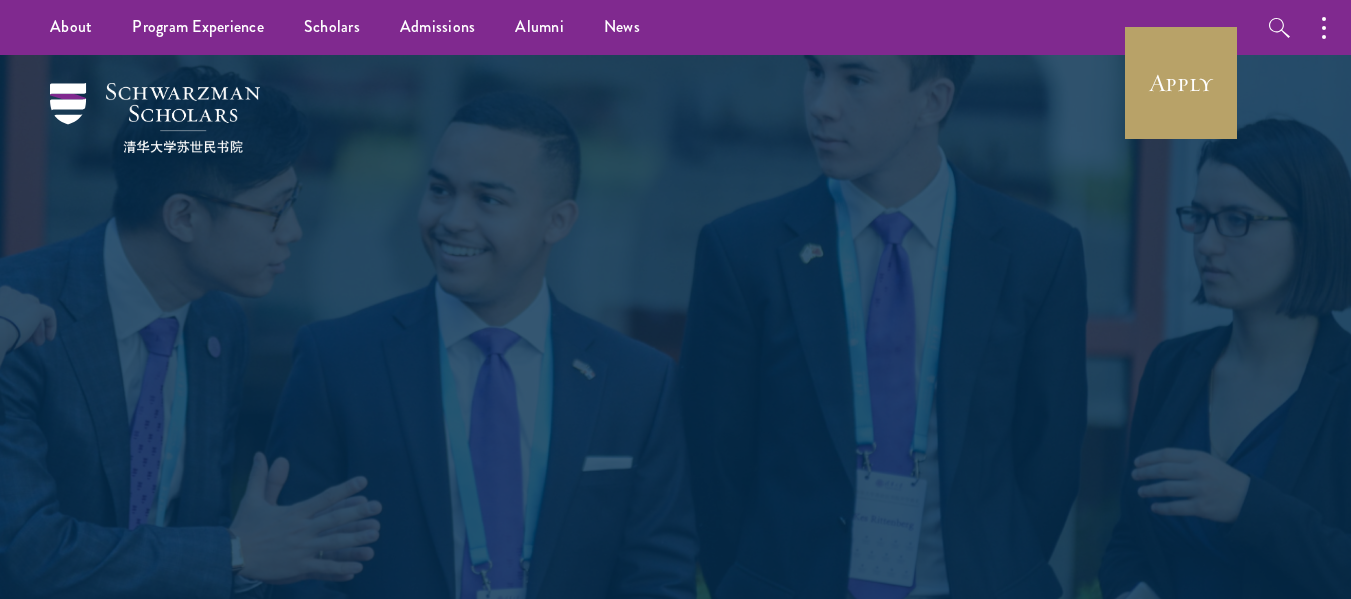 scroll, scrollTop: 0, scrollLeft: 0, axis: both 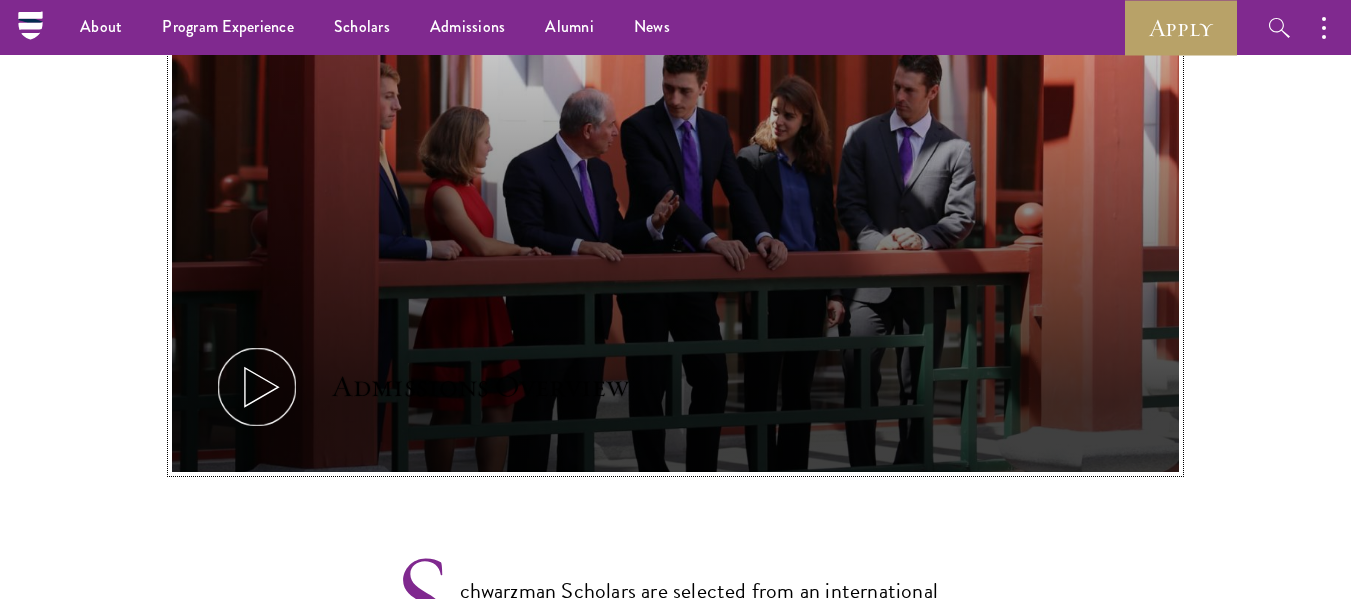 click 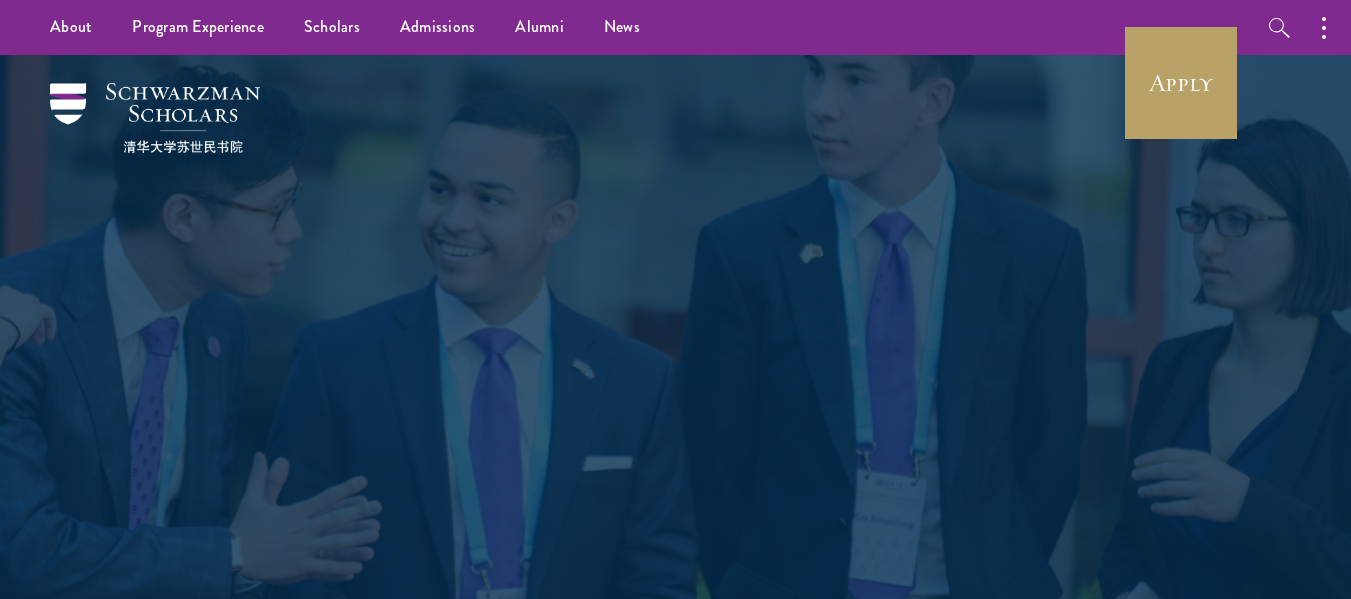 scroll, scrollTop: 0, scrollLeft: 0, axis: both 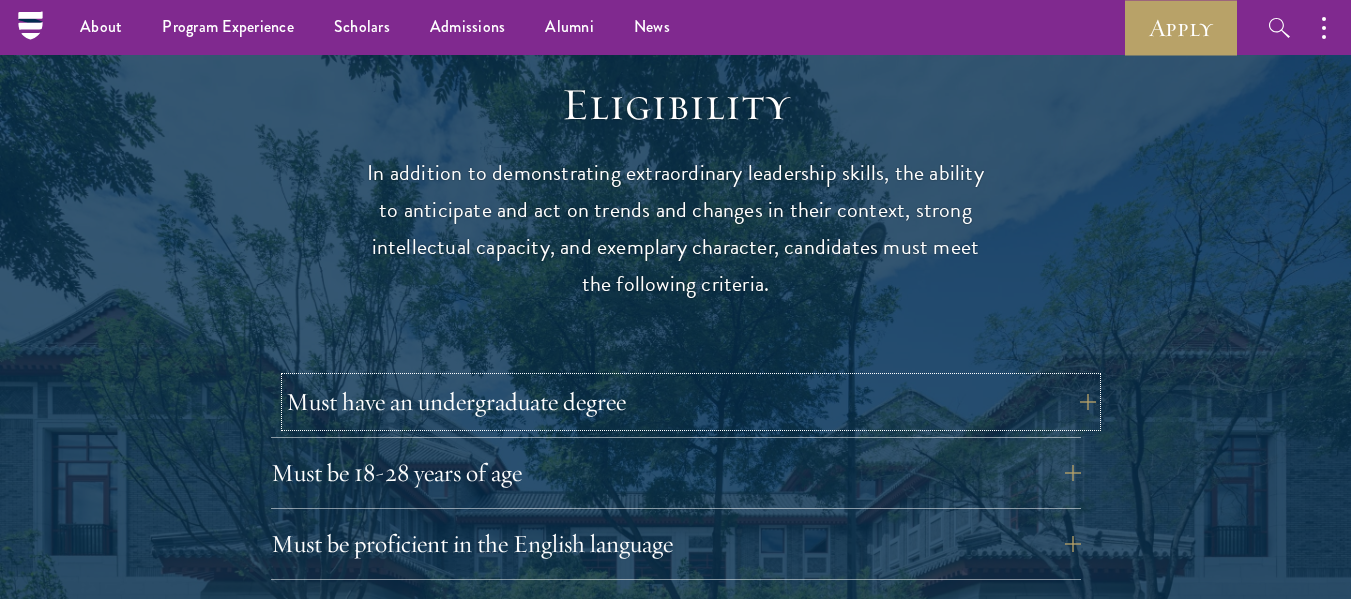 click on "Must have an undergraduate degree" at bounding box center [691, 402] 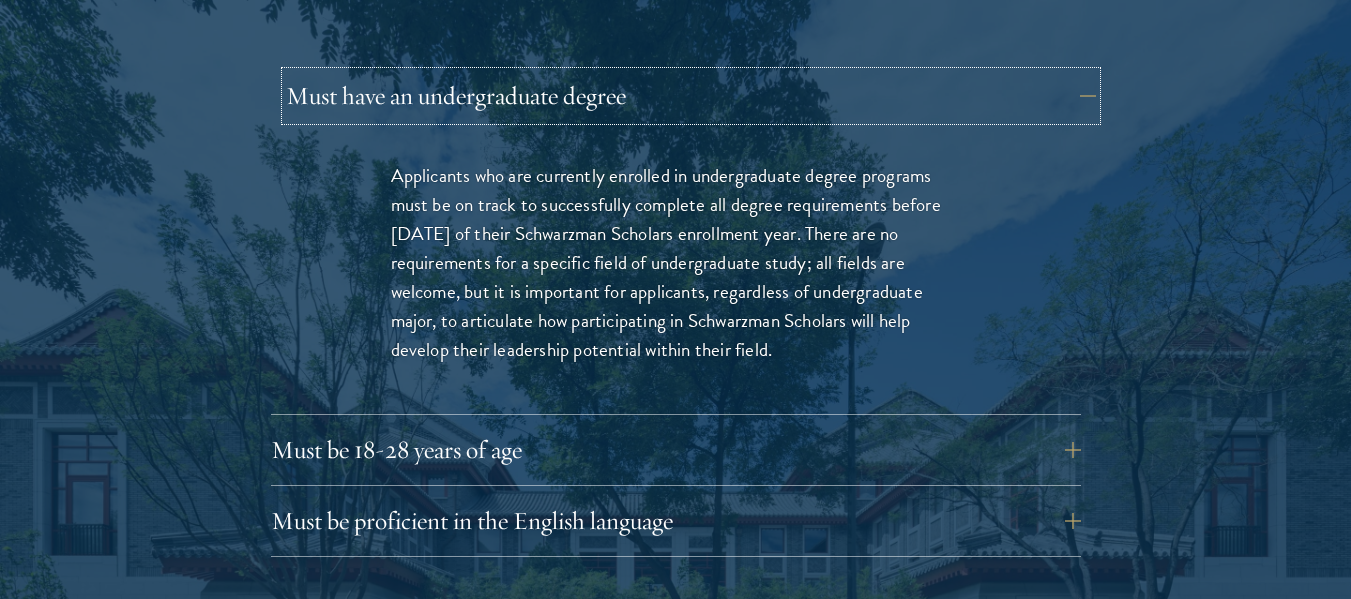 scroll, scrollTop: 2903, scrollLeft: 0, axis: vertical 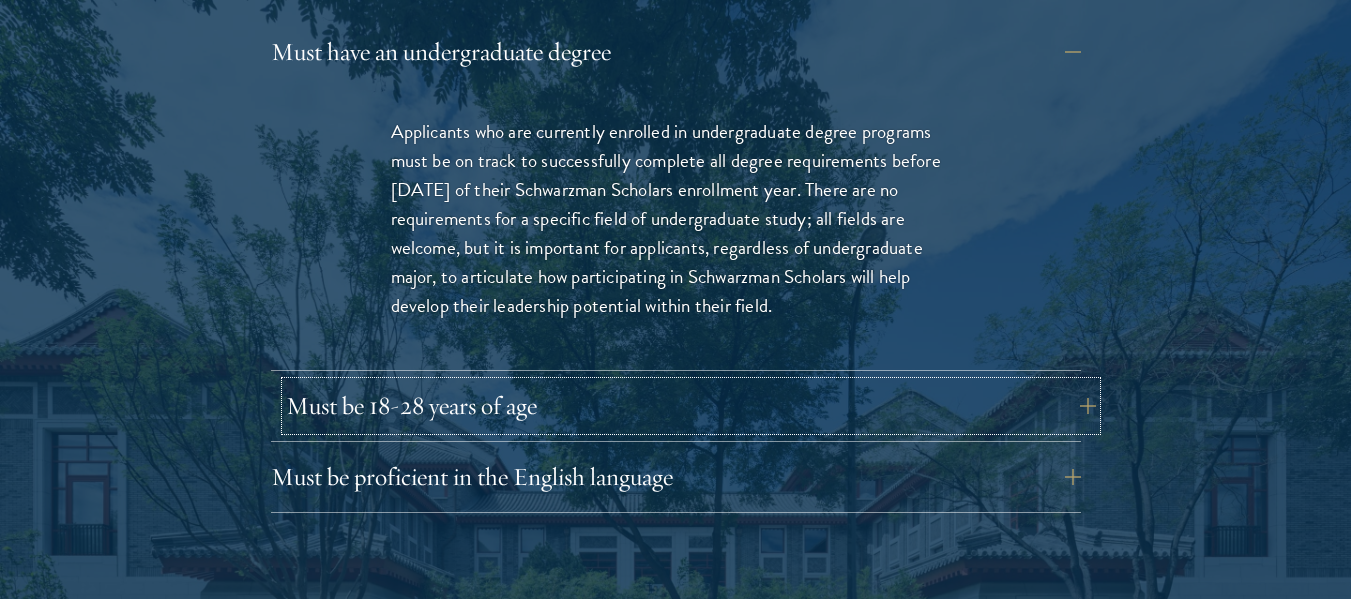 click on "Must be 18-28 years of age" at bounding box center [691, 406] 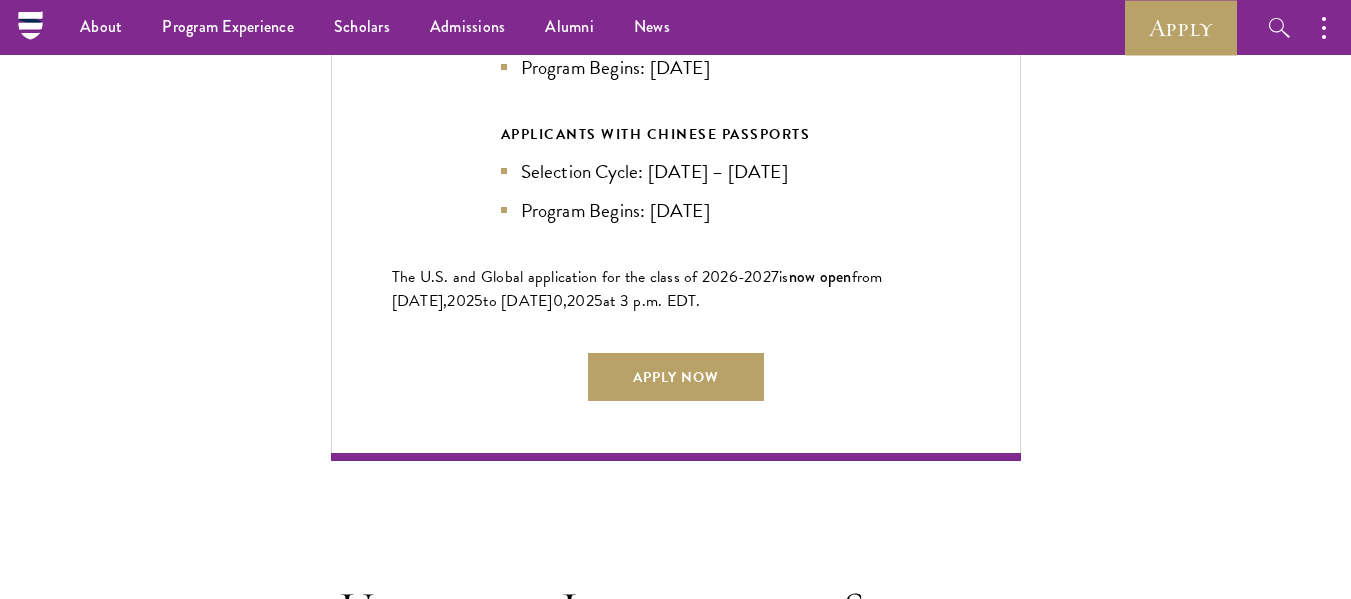 scroll, scrollTop: 4814, scrollLeft: 0, axis: vertical 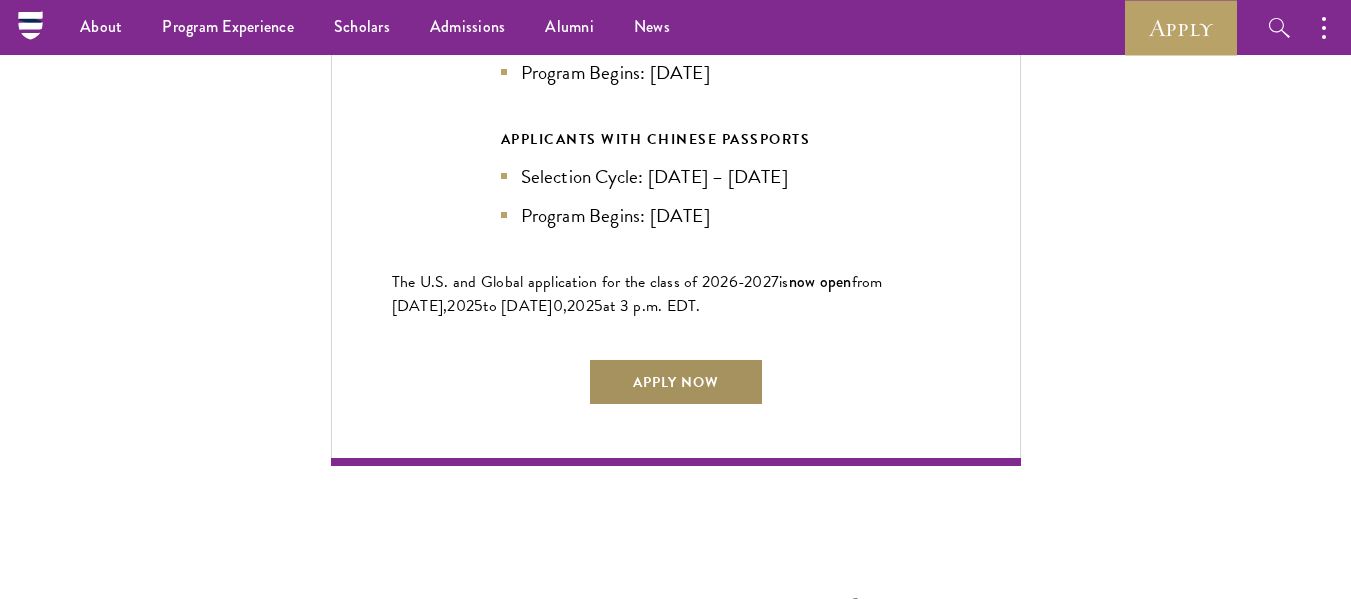 click on "Apply Now" at bounding box center [676, 382] 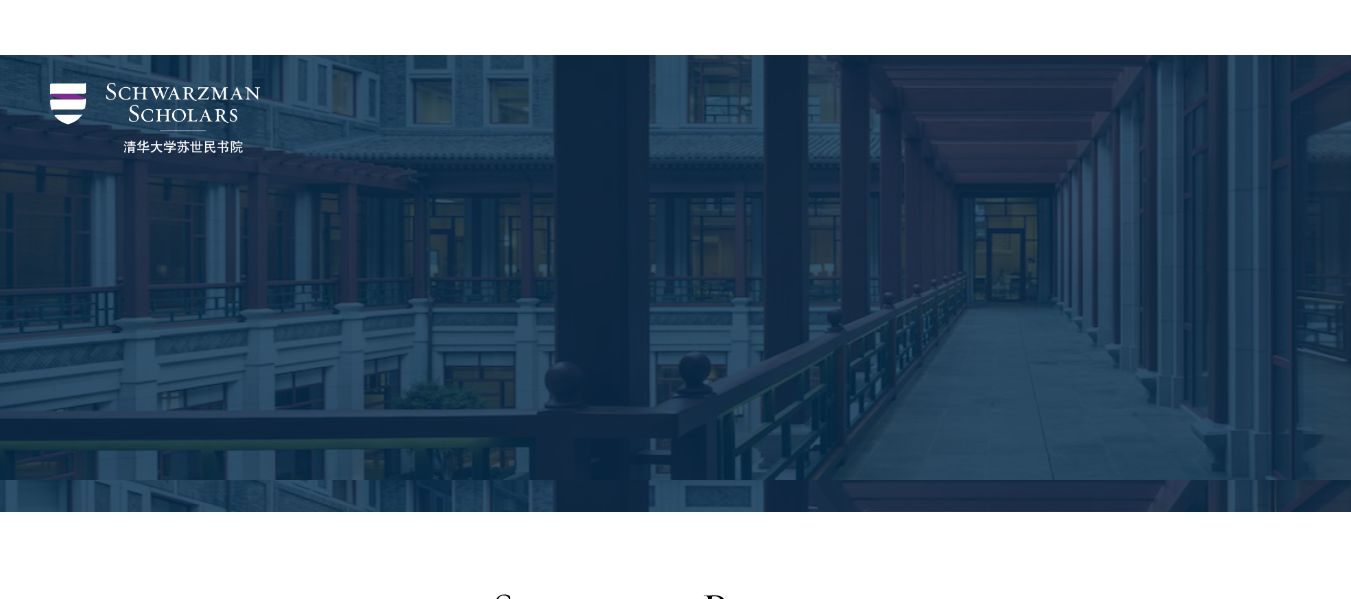 scroll, scrollTop: 2114, scrollLeft: 0, axis: vertical 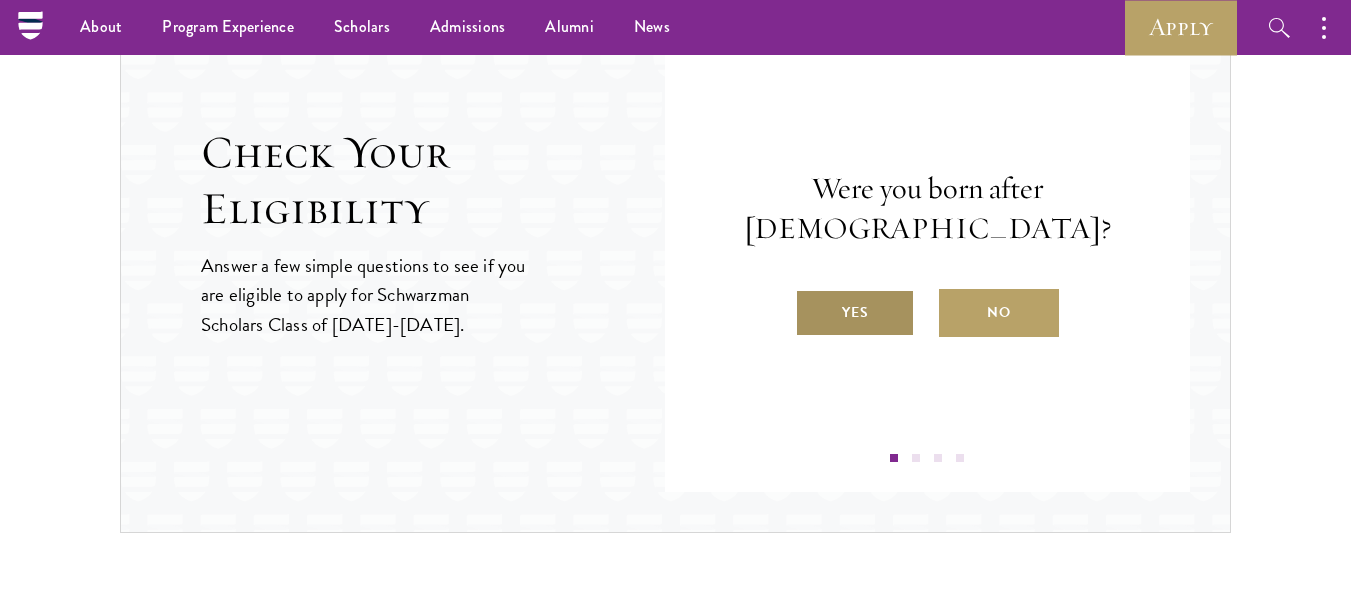 click on "Yes" at bounding box center (804, 300) 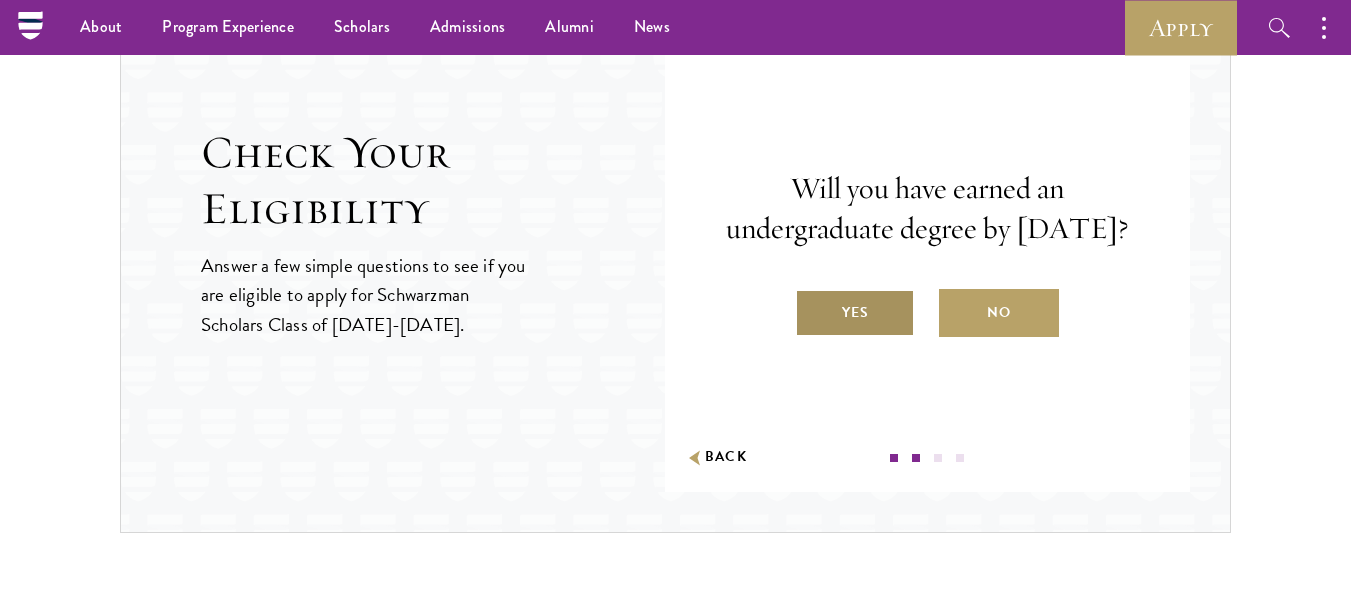 click on "Yes" at bounding box center (855, 313) 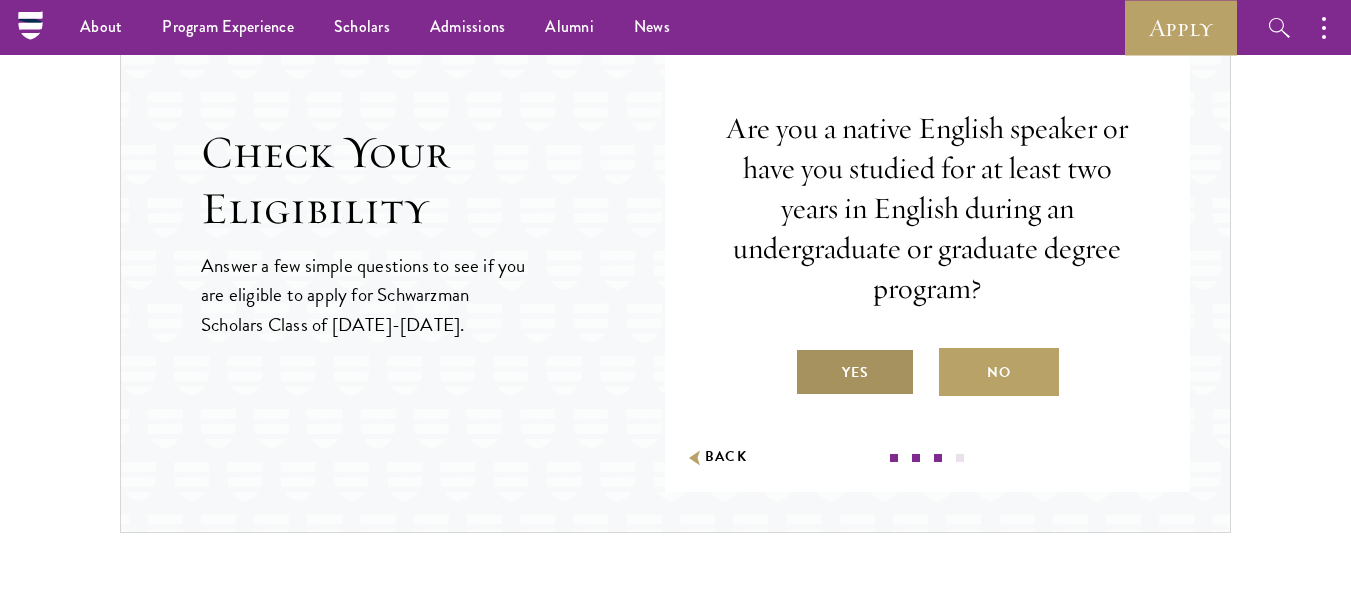 click on "Yes" at bounding box center [855, 372] 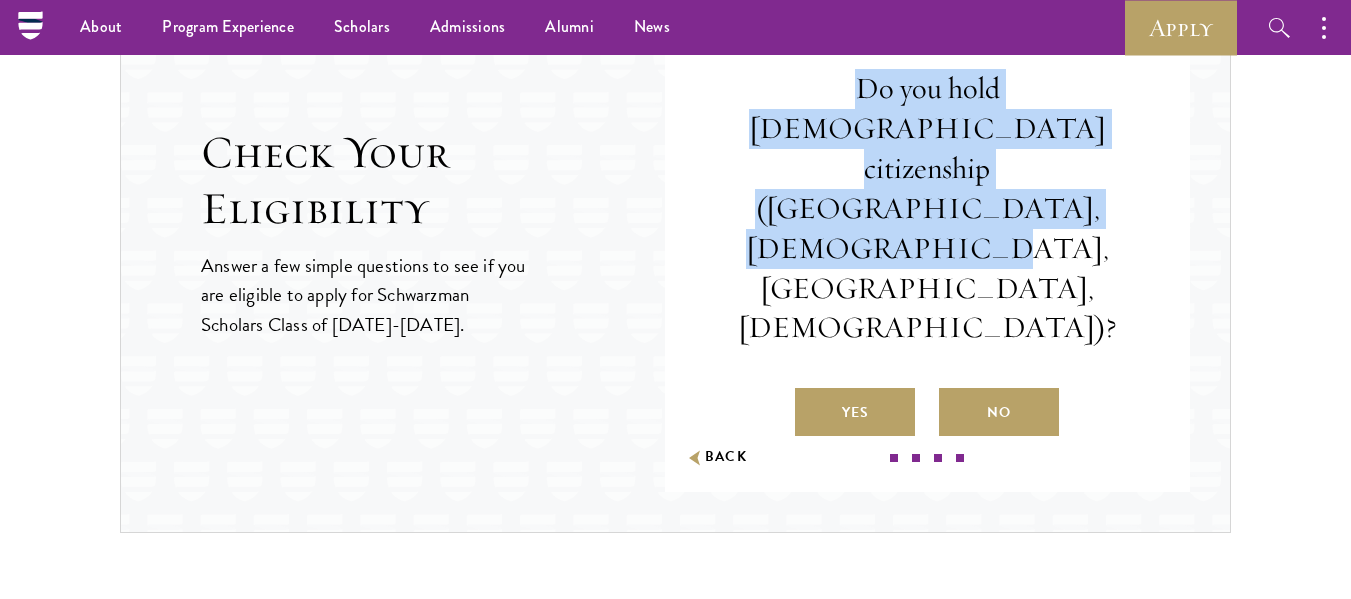drag, startPoint x: 744, startPoint y: 167, endPoint x: 1054, endPoint y: 249, distance: 320.6618 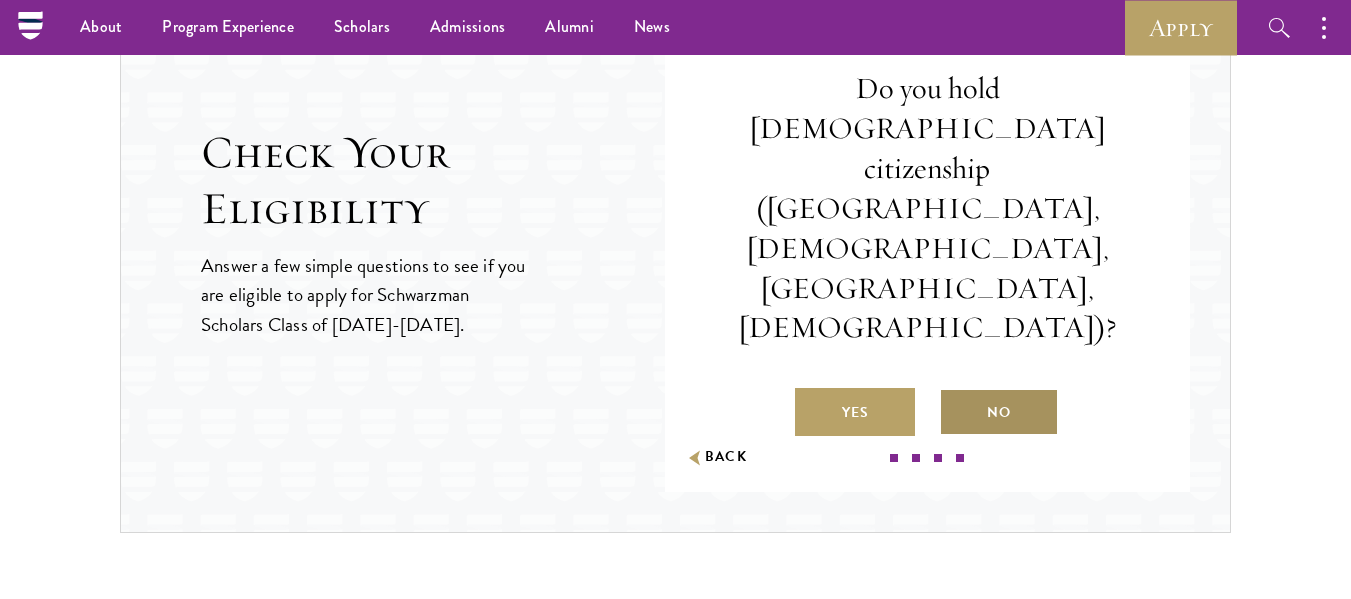 click on "No" at bounding box center [999, 412] 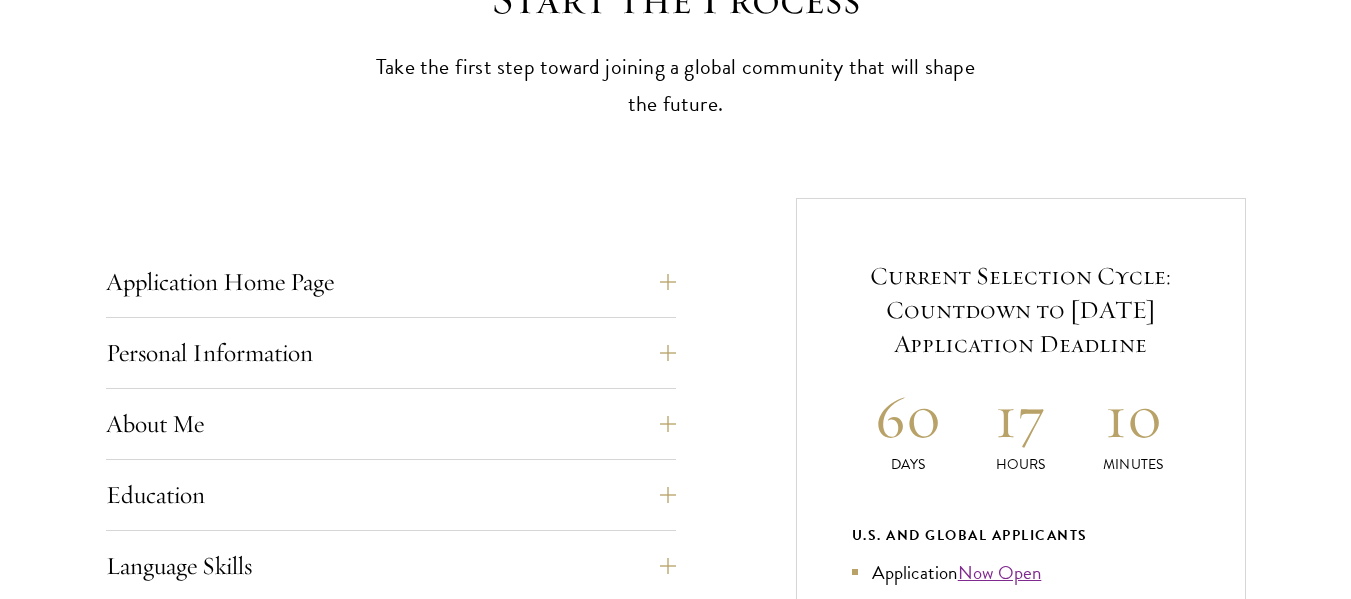 scroll, scrollTop: 662, scrollLeft: 0, axis: vertical 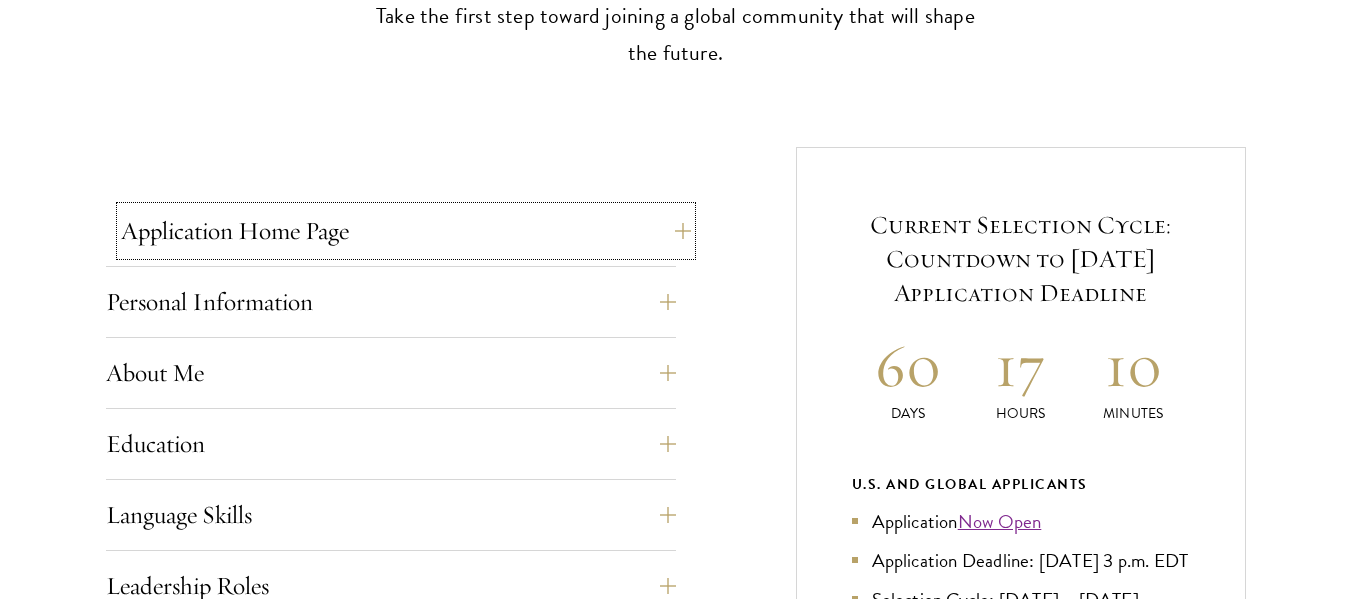 click on "Application Home Page" at bounding box center (406, 231) 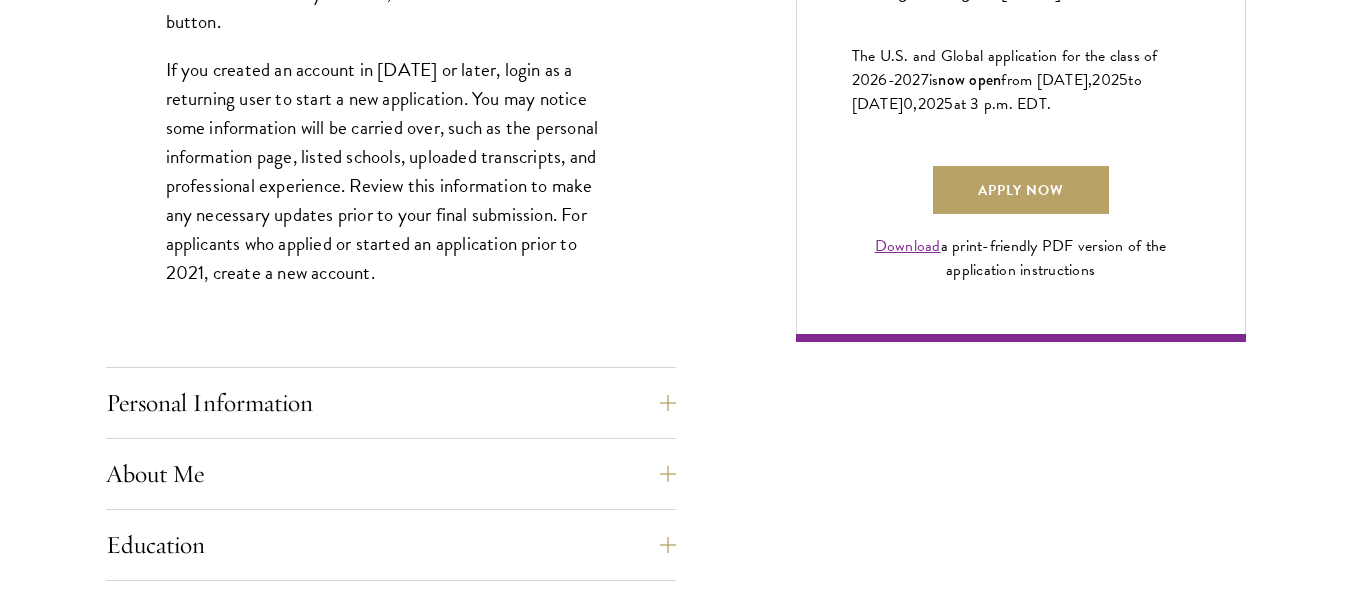 scroll, scrollTop: 1536, scrollLeft: 0, axis: vertical 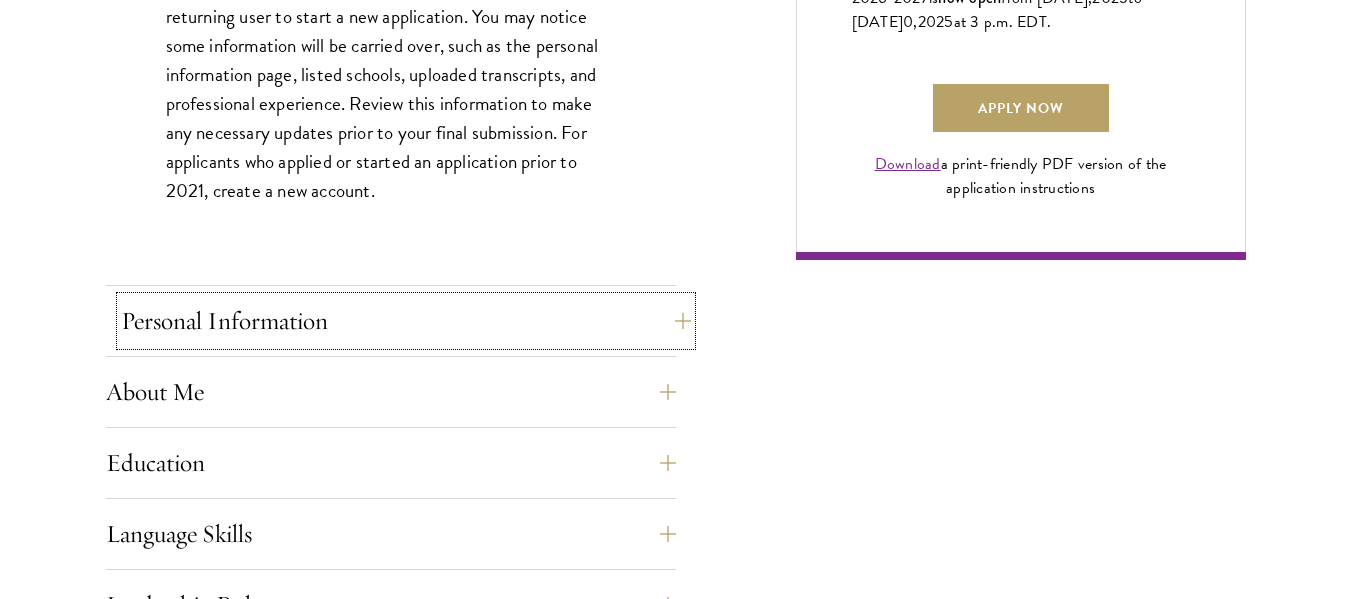 click on "Personal Information" at bounding box center (406, 321) 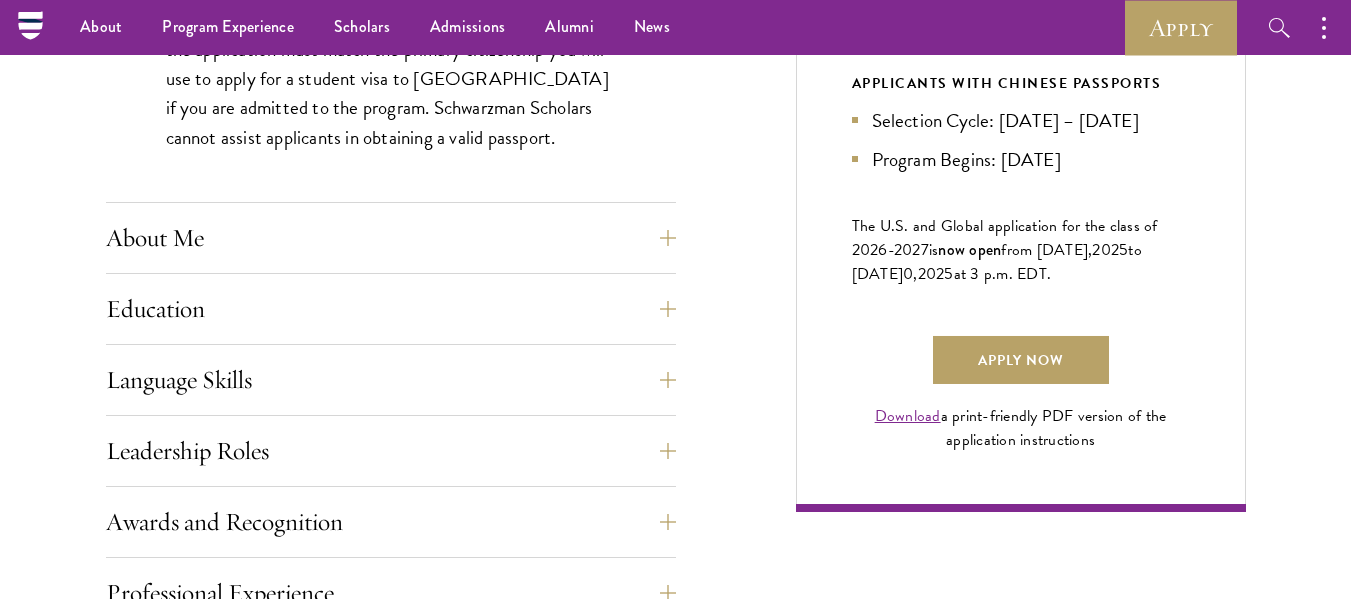 scroll, scrollTop: 1277, scrollLeft: 0, axis: vertical 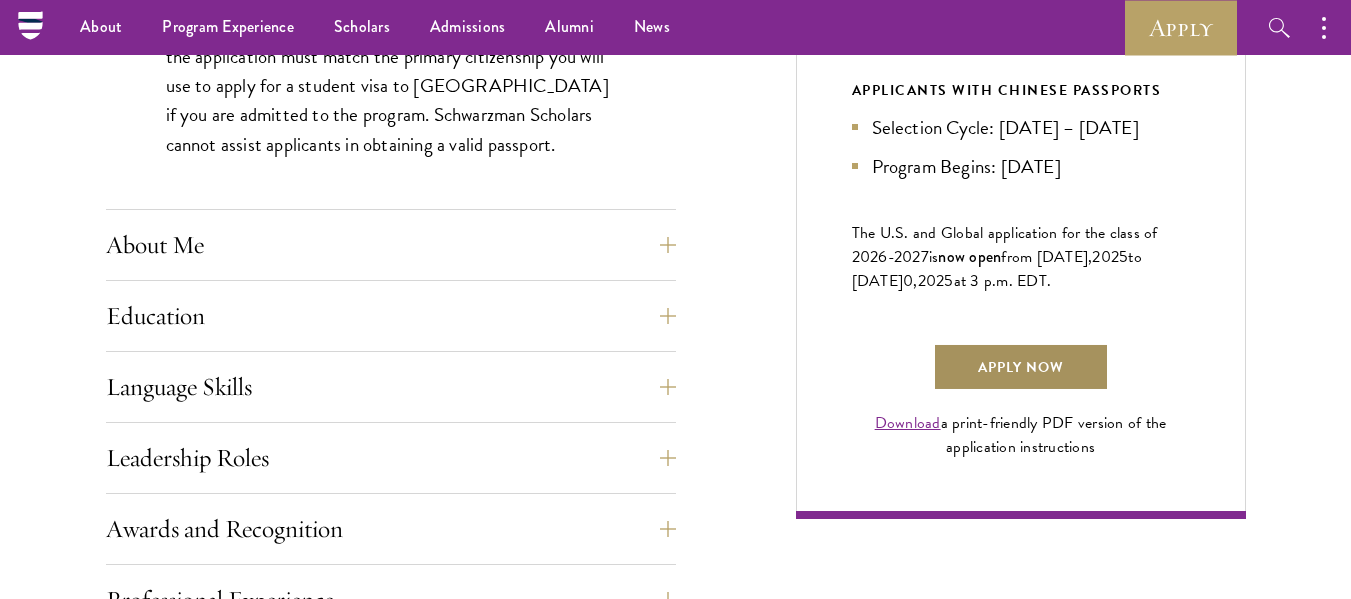 click on "Apply Now" at bounding box center [1021, 367] 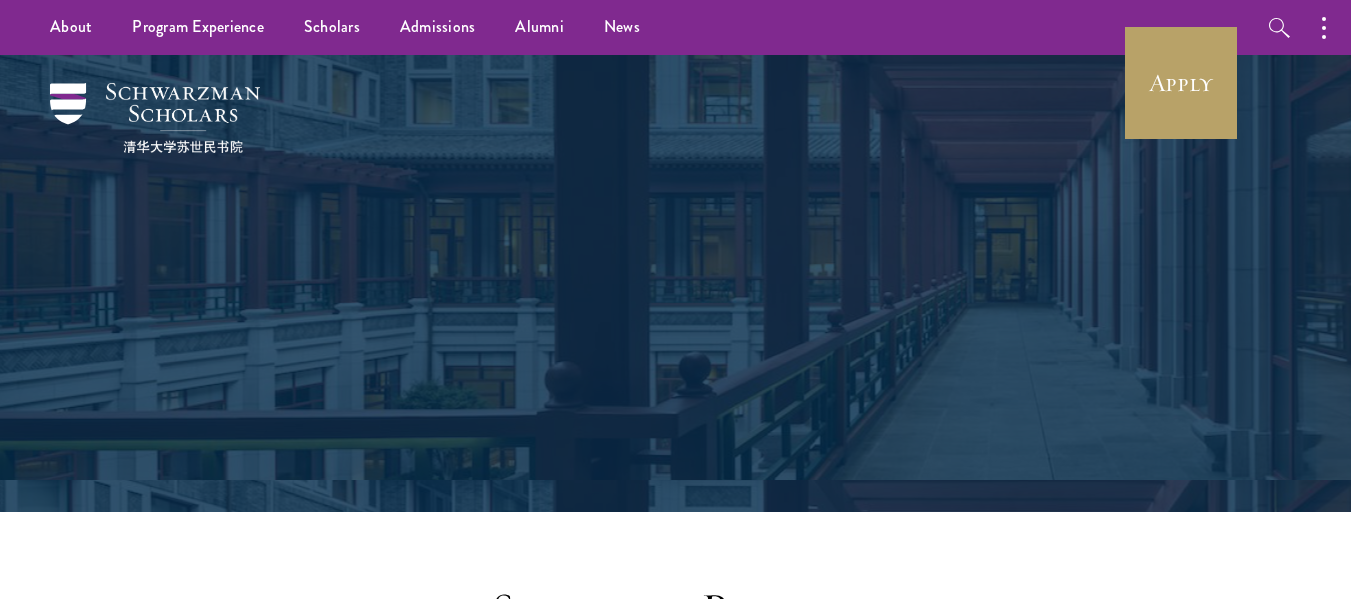 scroll, scrollTop: 0, scrollLeft: 0, axis: both 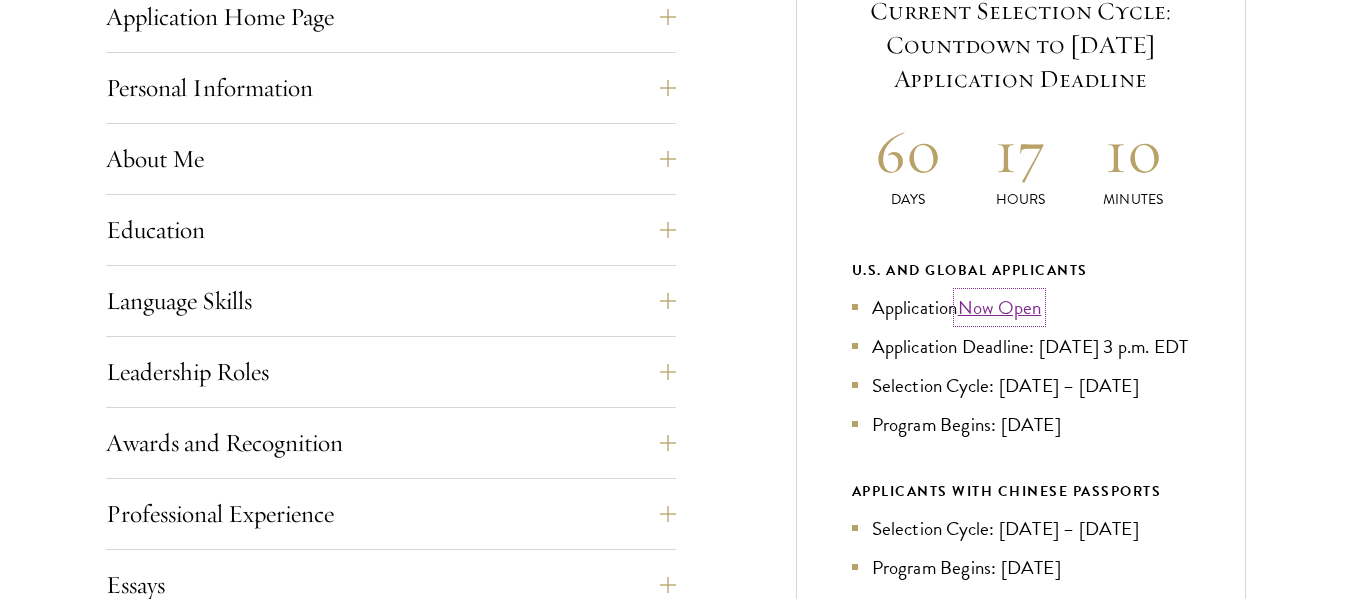 click on "Now Open" at bounding box center [1000, 307] 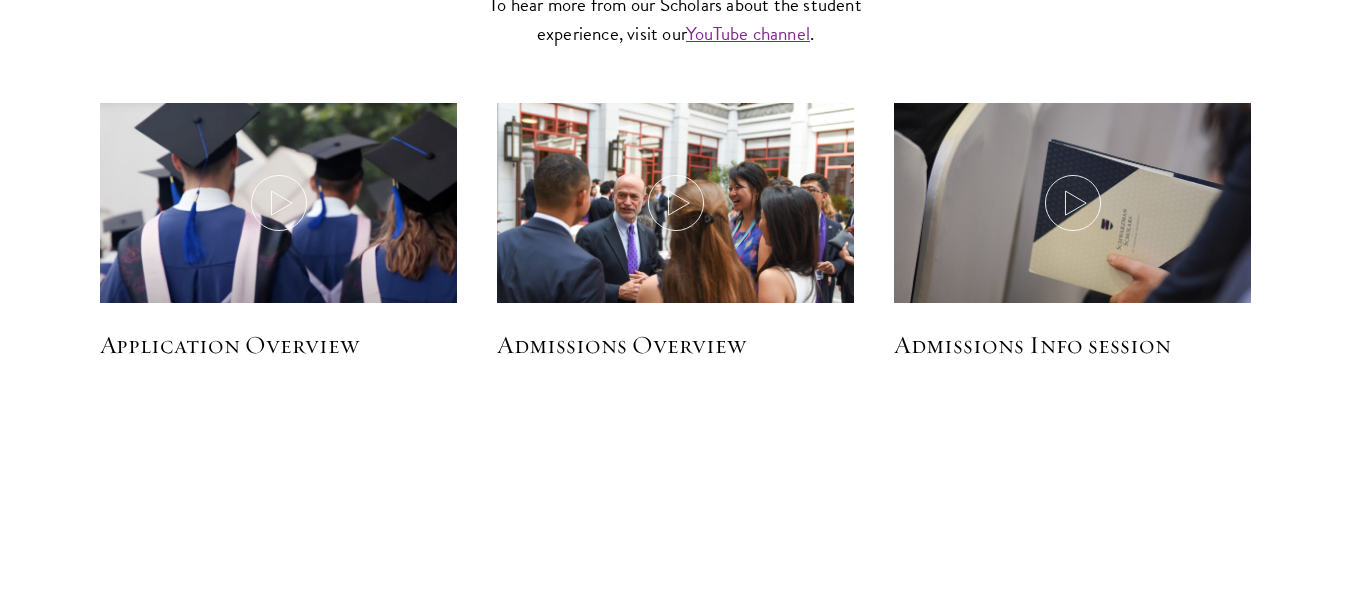 scroll, scrollTop: 2906, scrollLeft: 0, axis: vertical 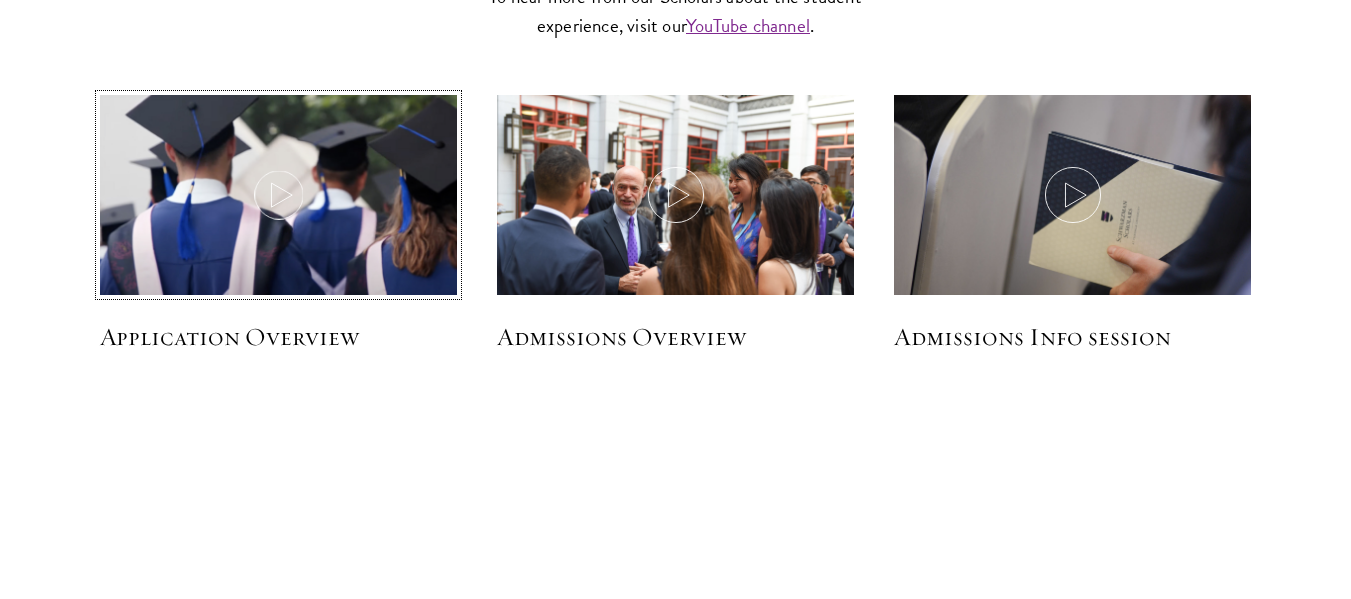 click at bounding box center (278, 197) 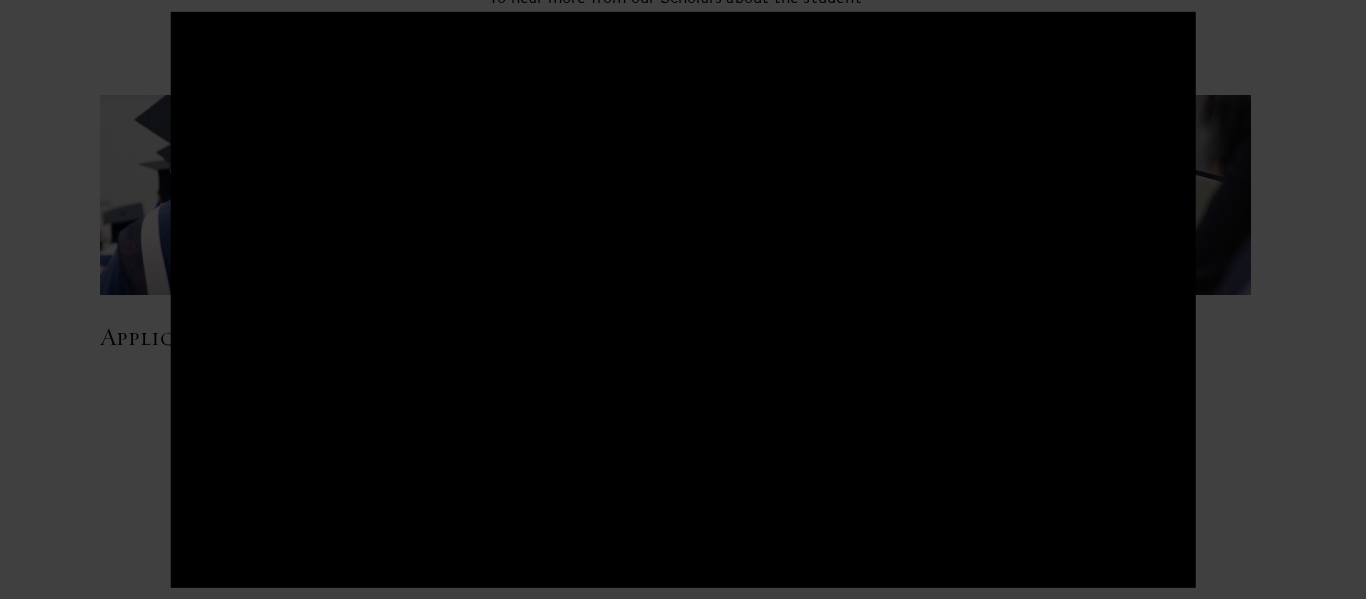 click at bounding box center (683, 299) 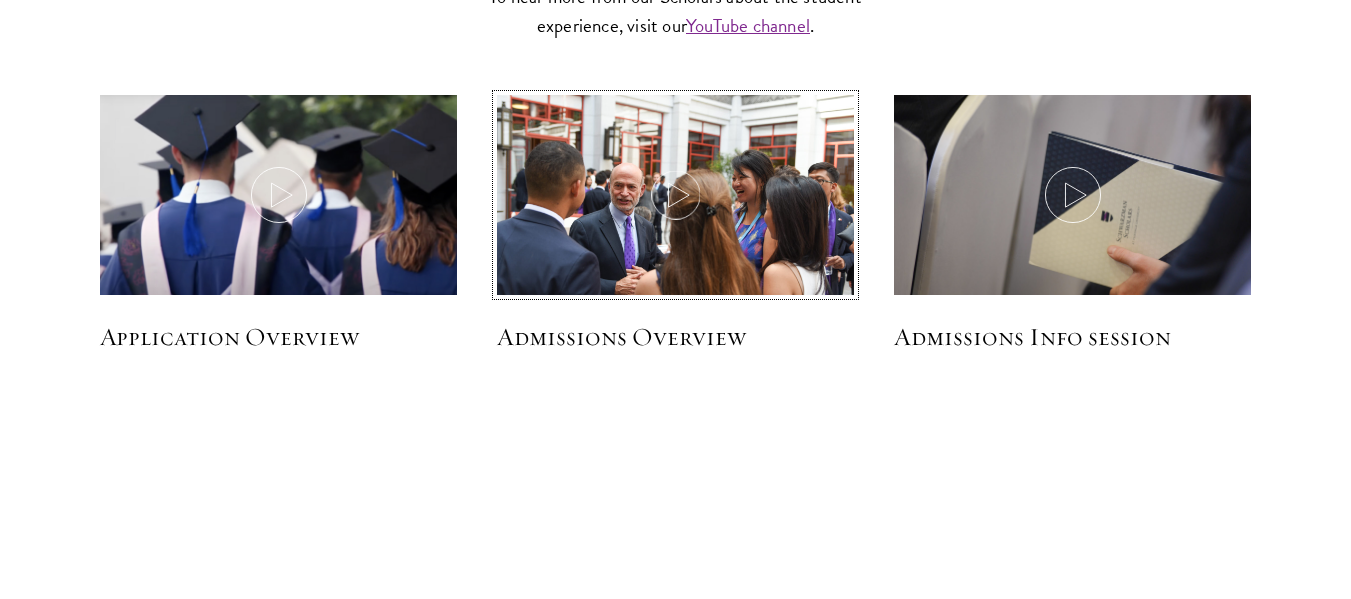 click at bounding box center (675, 213) 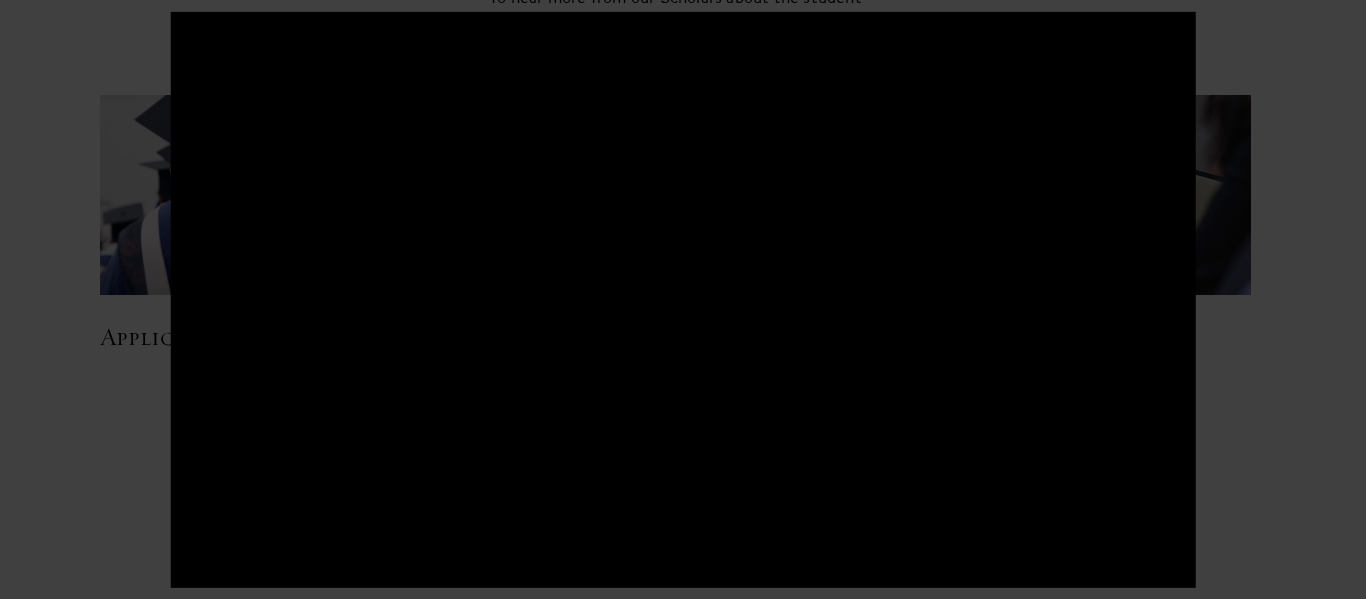 click at bounding box center (683, 299) 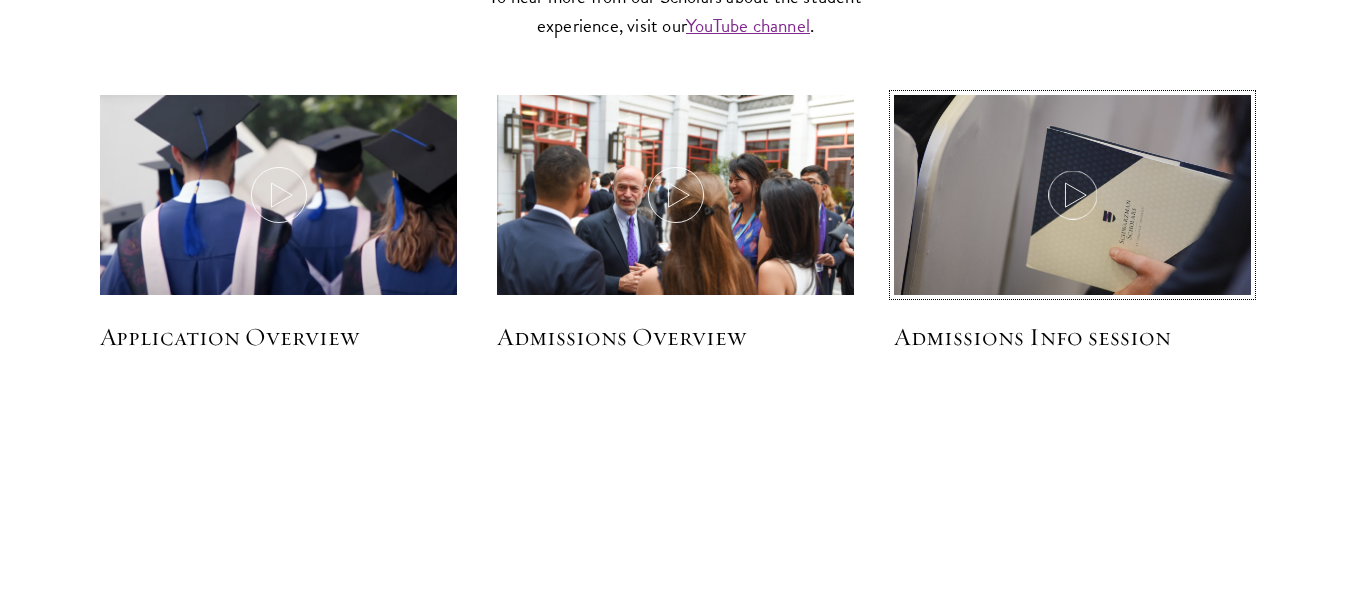 click at bounding box center [1072, 213] 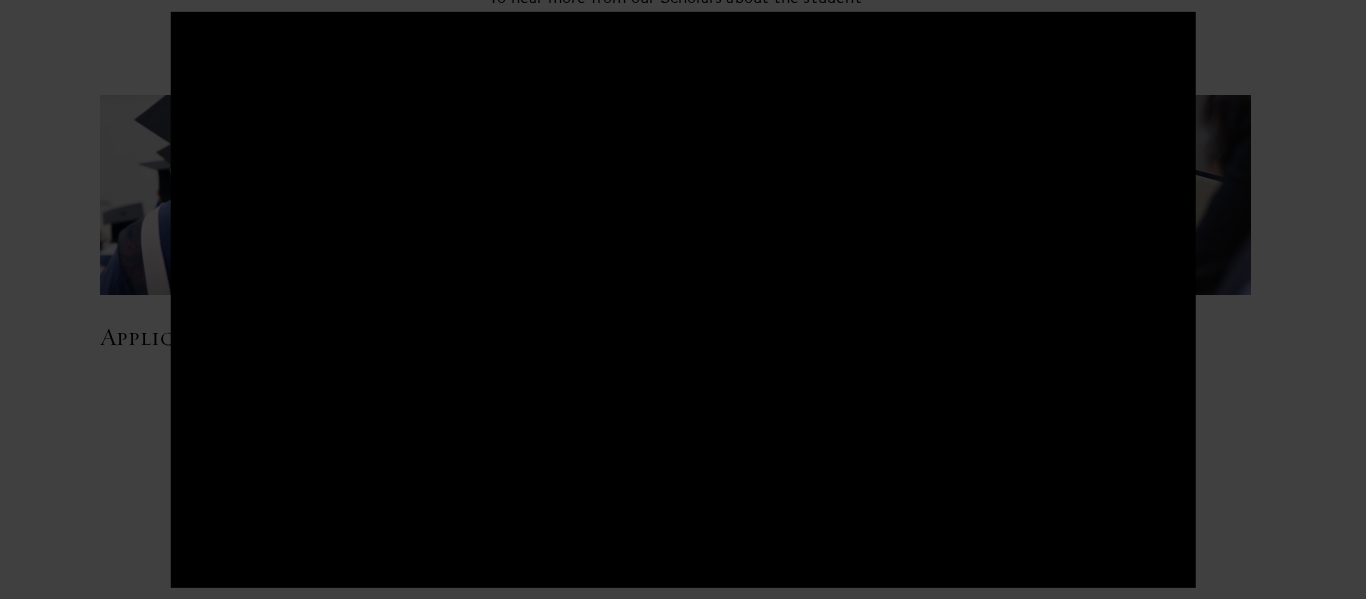 type 